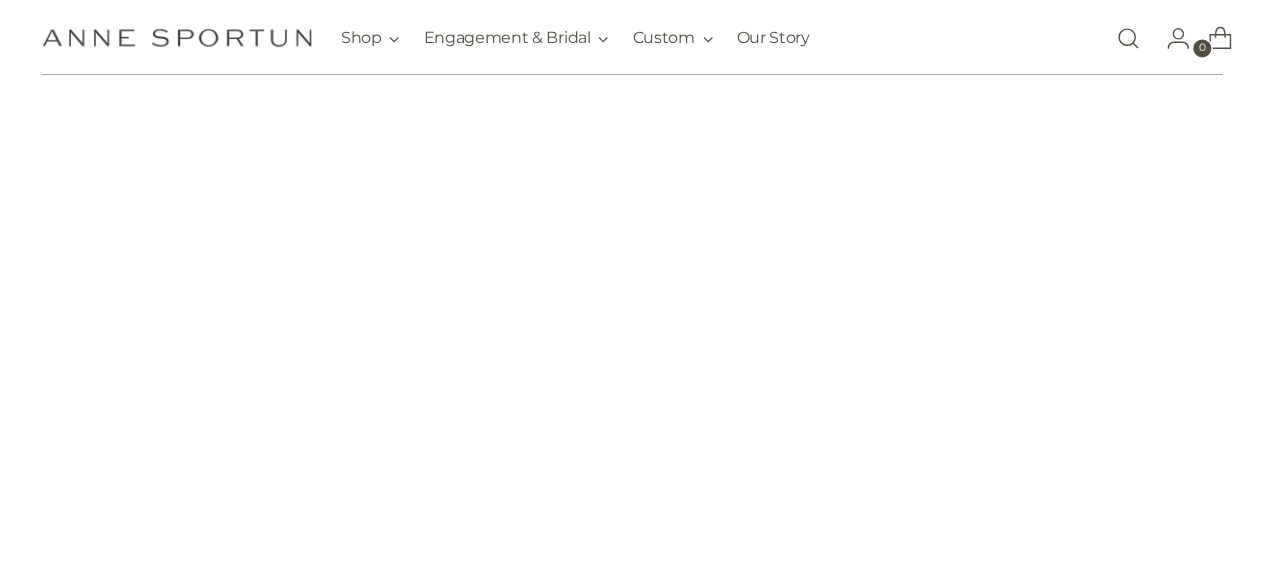 scroll, scrollTop: 3074, scrollLeft: 0, axis: vertical 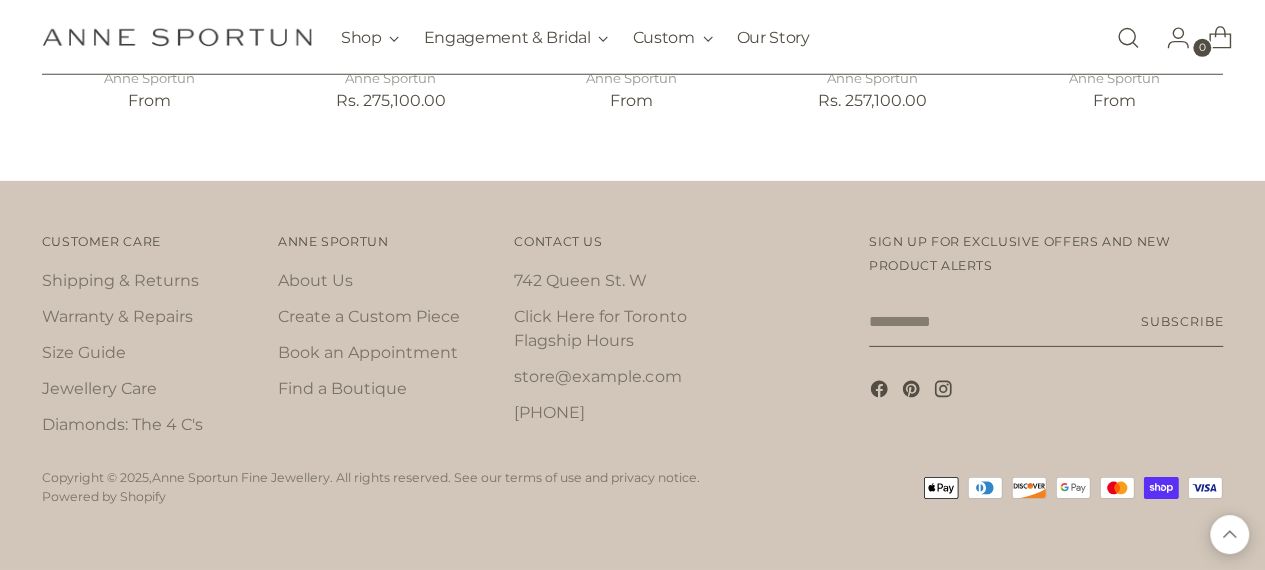 drag, startPoint x: 971, startPoint y: 324, endPoint x: 950, endPoint y: 324, distance: 21 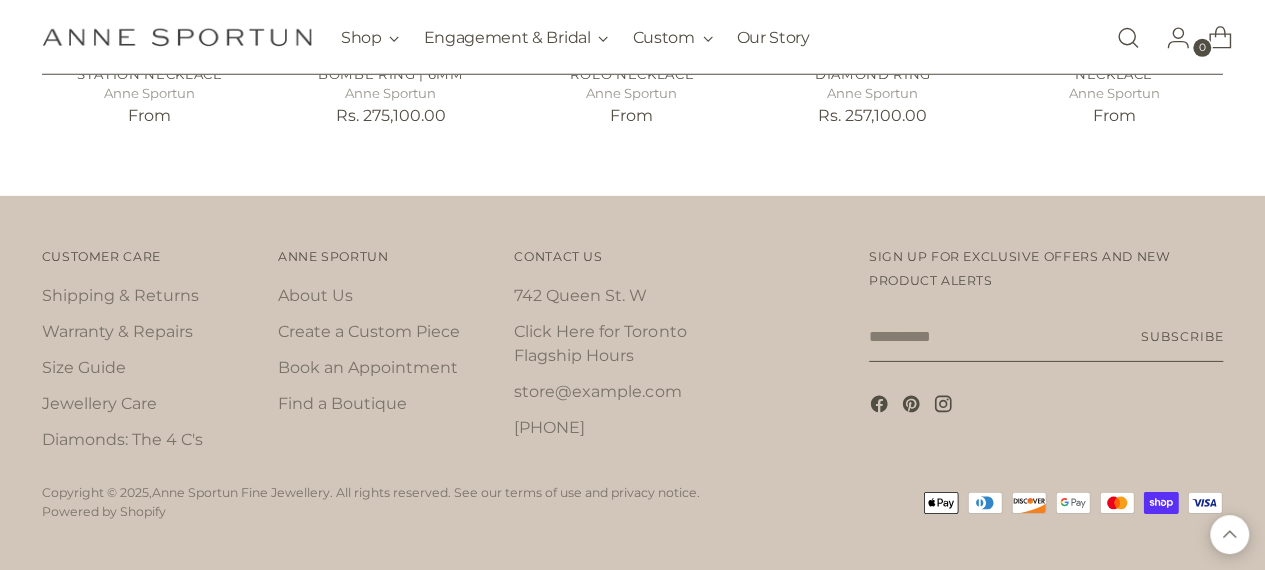 click on "Your email" at bounding box center [1046, 337] 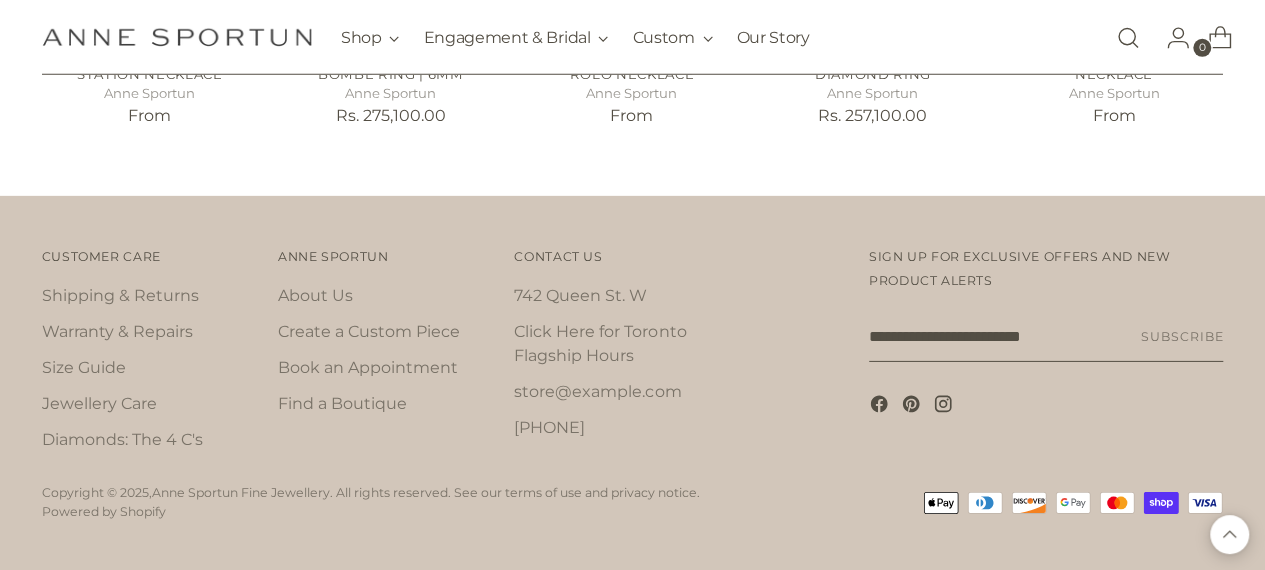 click on "Great News! No tariffs are applicable for our American customers!
Free shipping on all orders over $500 (within North America).
Free shipping on all orders over $500 (within North America).
Make an Appointment to try on that incredible engagement ring you have your eye on! (Recommended everyday - Required on weekends)
Make an Appointment to try on that incredible engagement ring you have your eye on!  (Recommended everyday - Required on weekends)
Make an Appointment to try on that incredible engagement ring you have your eye on! (Recommended everyday - Required on weekends)" at bounding box center [632, -1237] 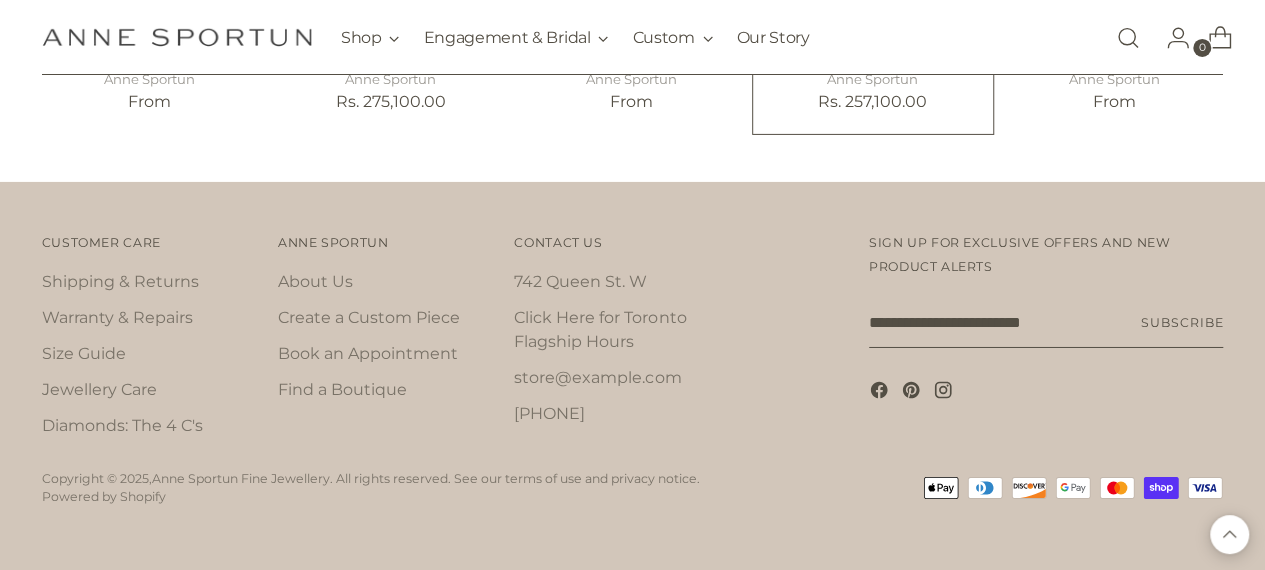 scroll, scrollTop: 3301, scrollLeft: 0, axis: vertical 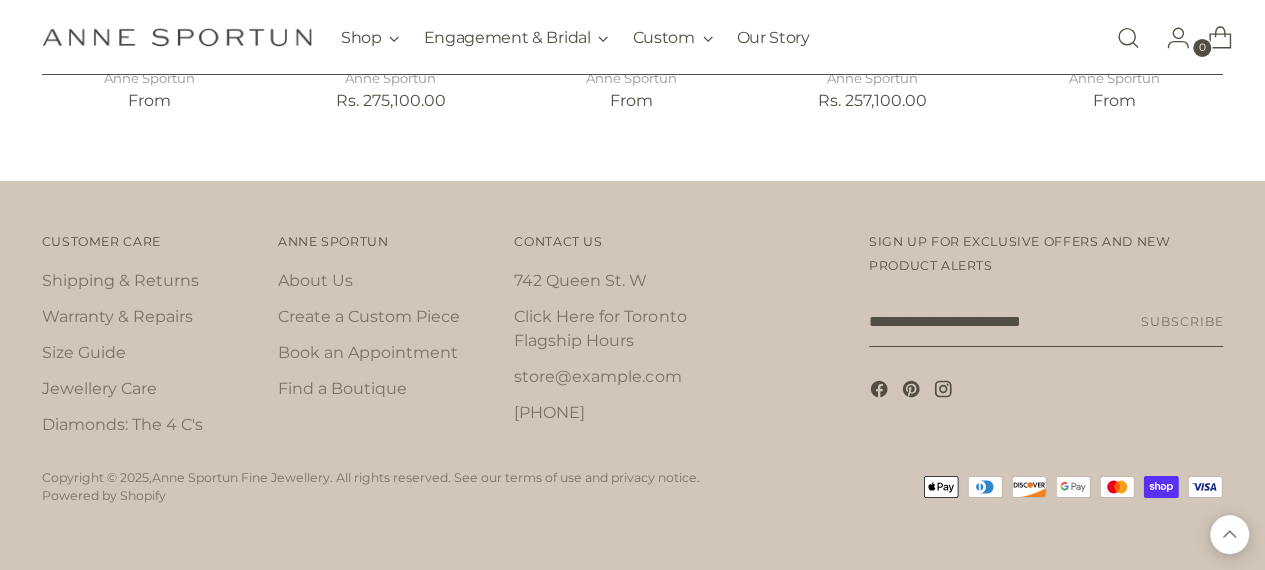 click on "Subscribe" at bounding box center (1182, 322) 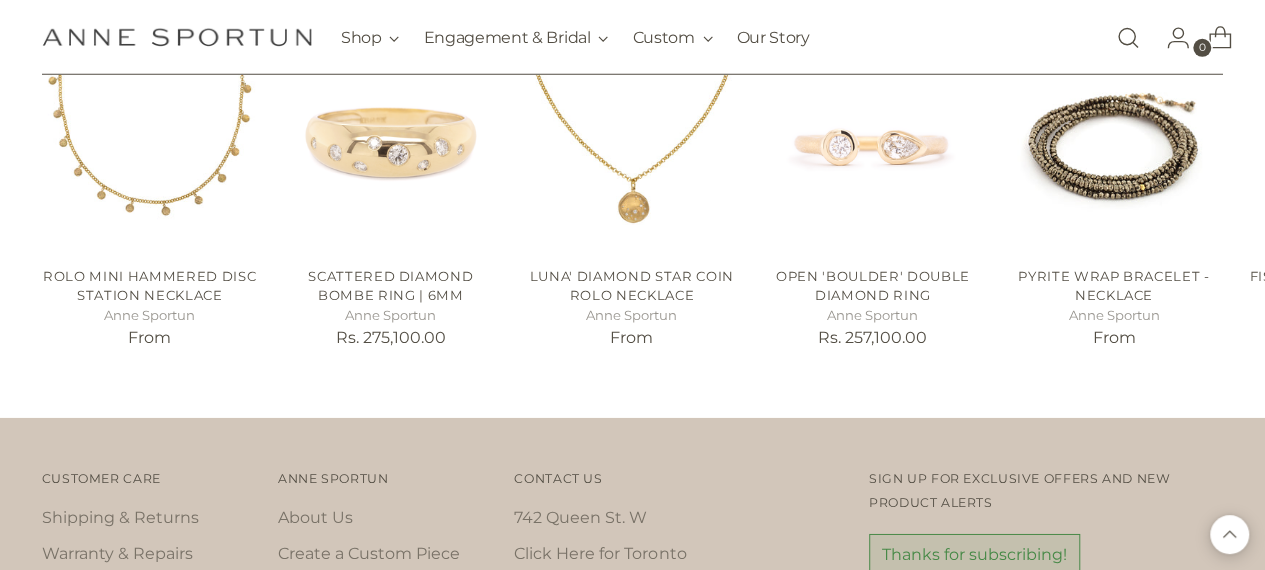 scroll, scrollTop: 3290, scrollLeft: 0, axis: vertical 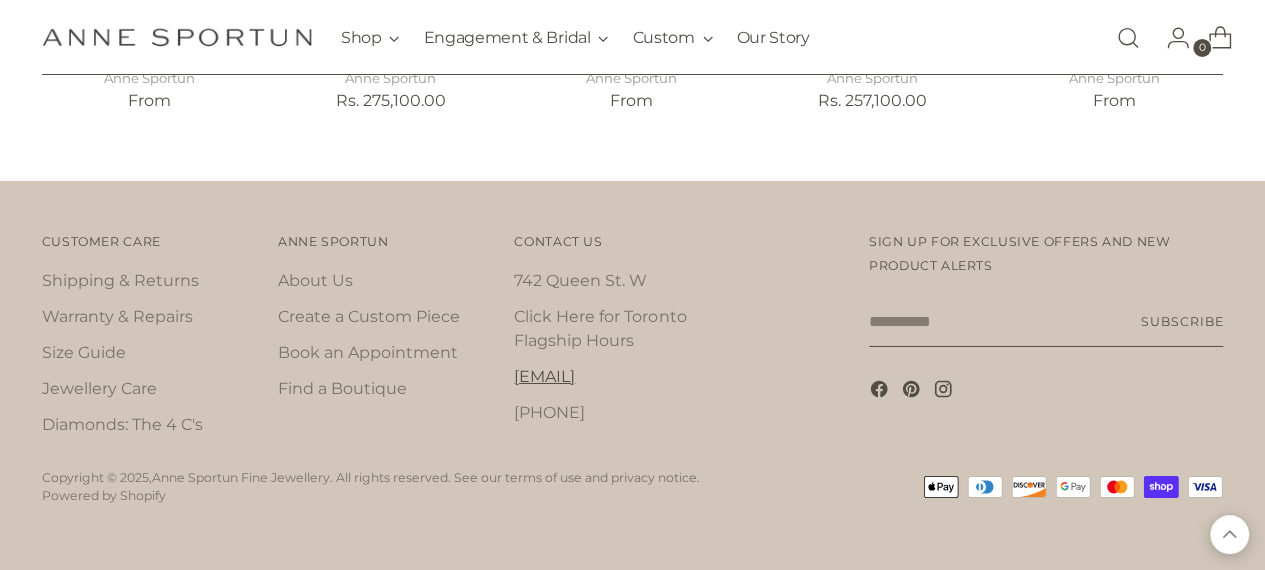 drag, startPoint x: 1113, startPoint y: 325, endPoint x: 662, endPoint y: 373, distance: 453.54712 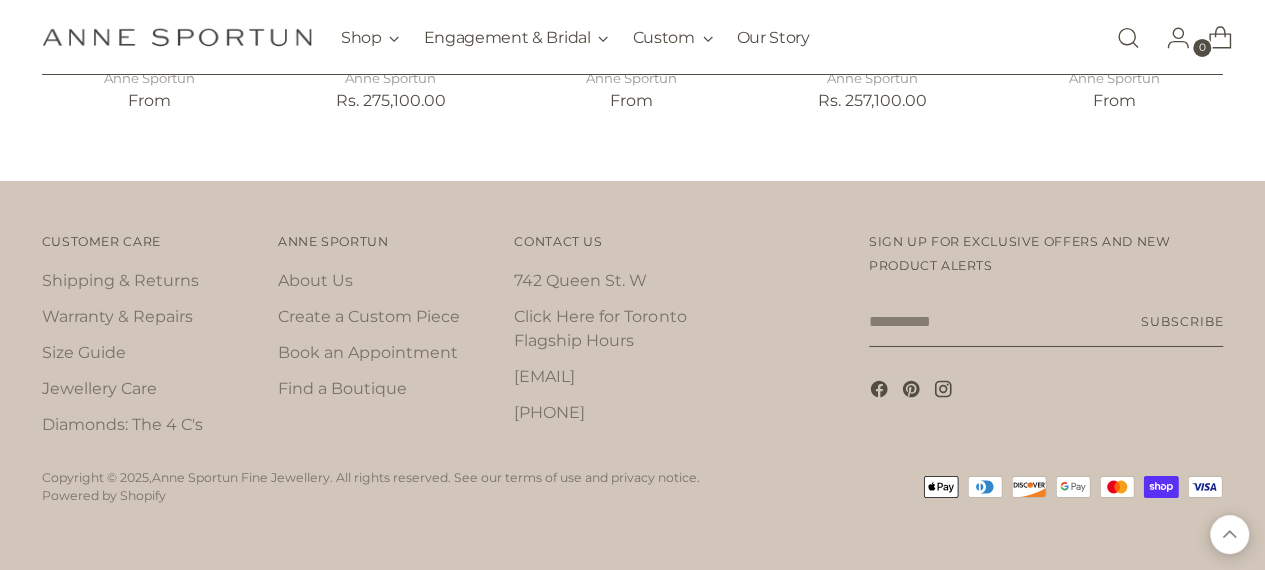 type on "**********" 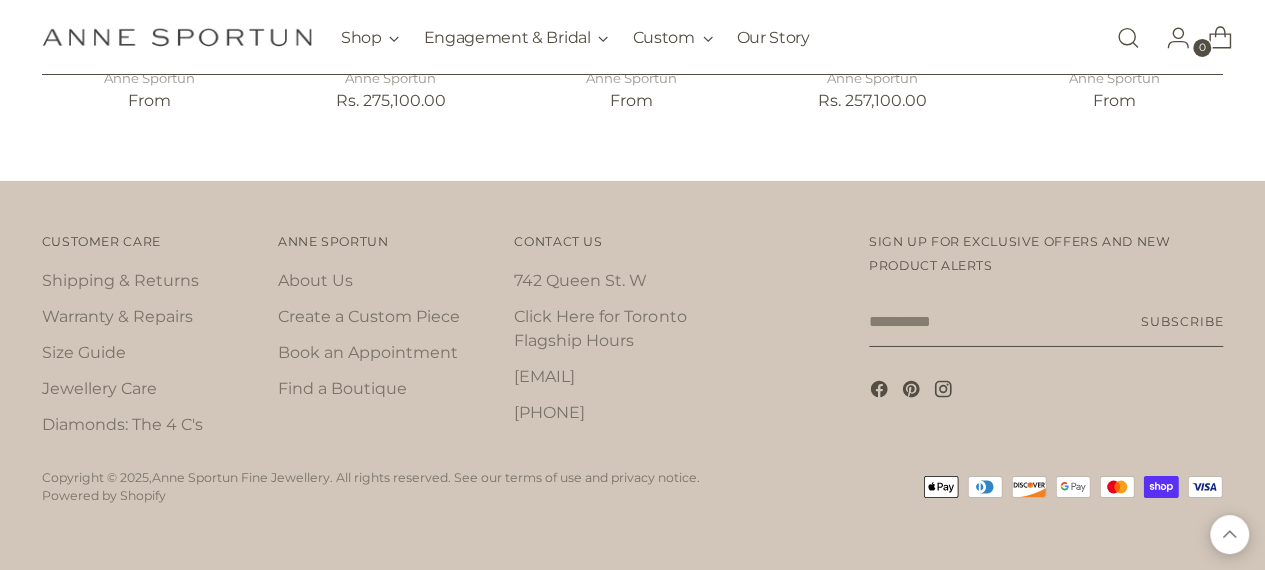 type on "**********" 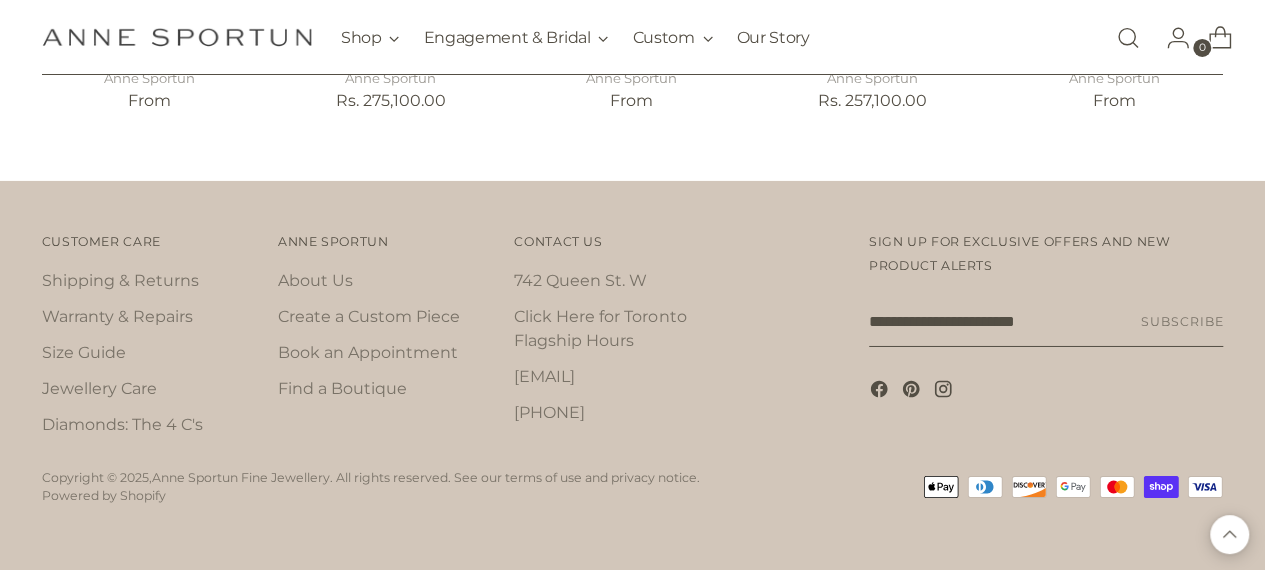 click on "Subscribe" at bounding box center (1182, 322) 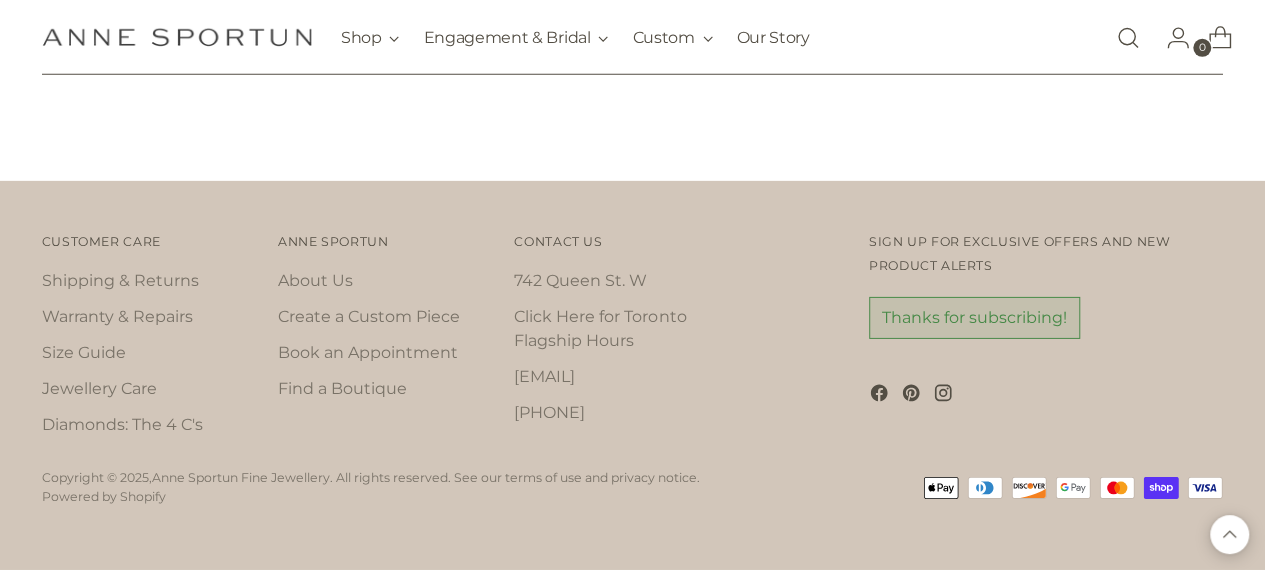scroll, scrollTop: 3290, scrollLeft: 0, axis: vertical 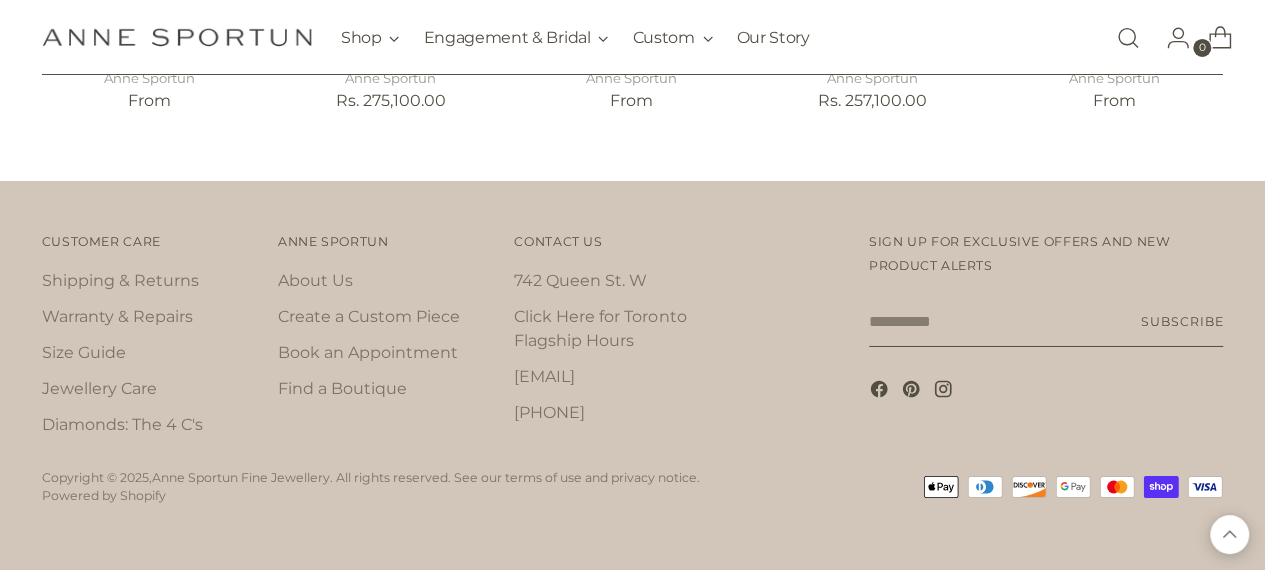 drag, startPoint x: 1082, startPoint y: 323, endPoint x: 488, endPoint y: 366, distance: 595.5544 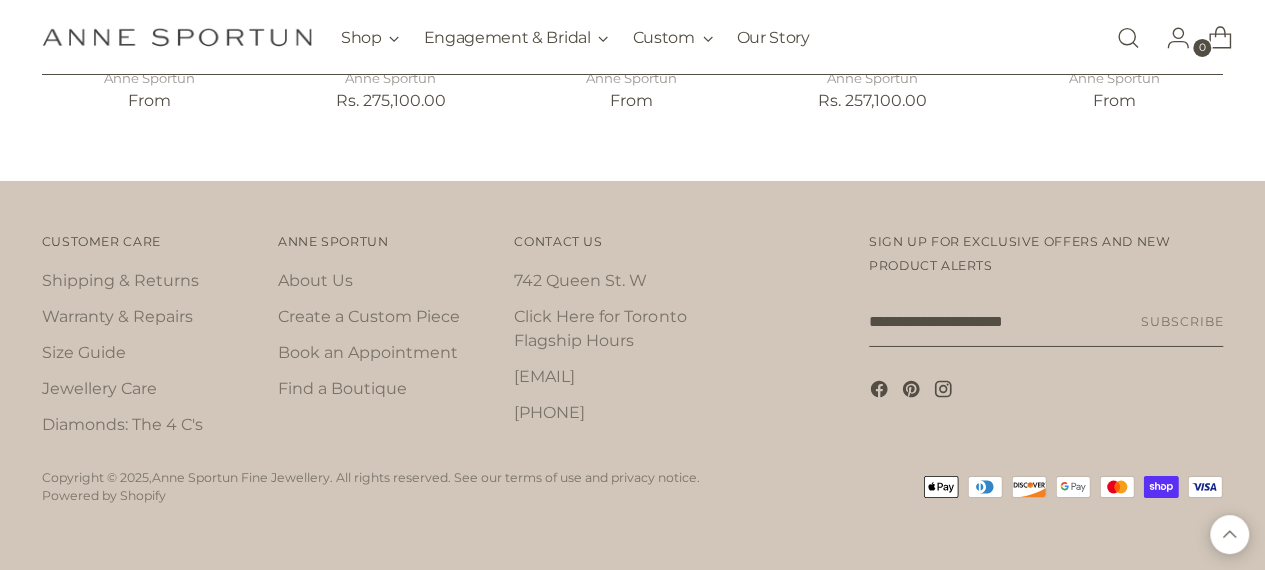 click on "Subscribe" at bounding box center (1182, 322) 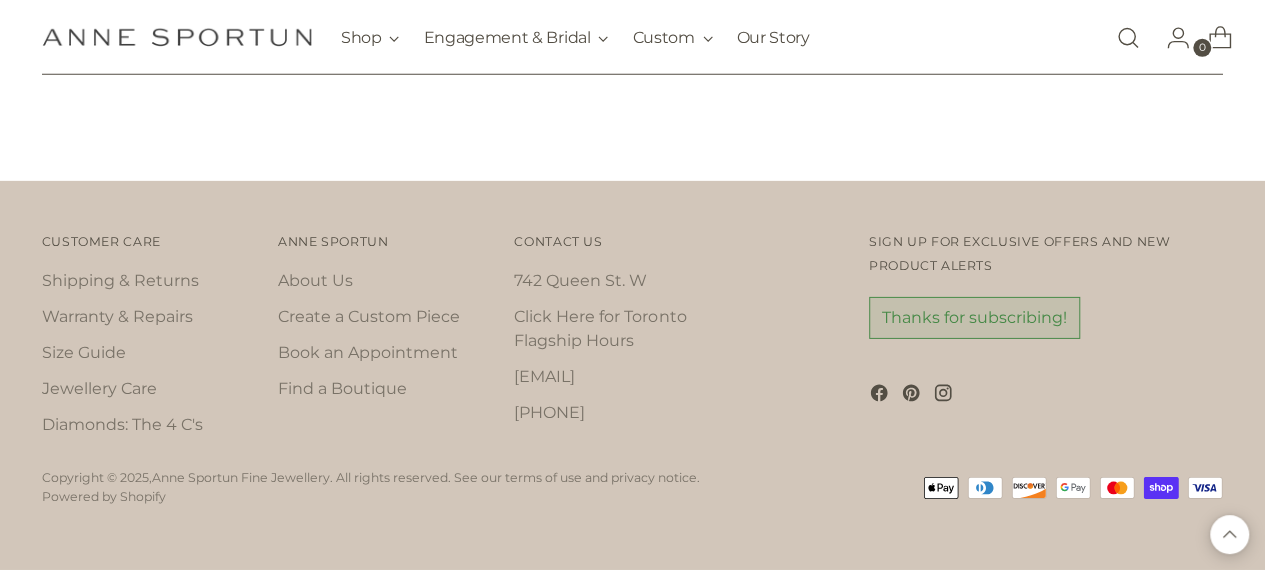 scroll, scrollTop: 3290, scrollLeft: 0, axis: vertical 